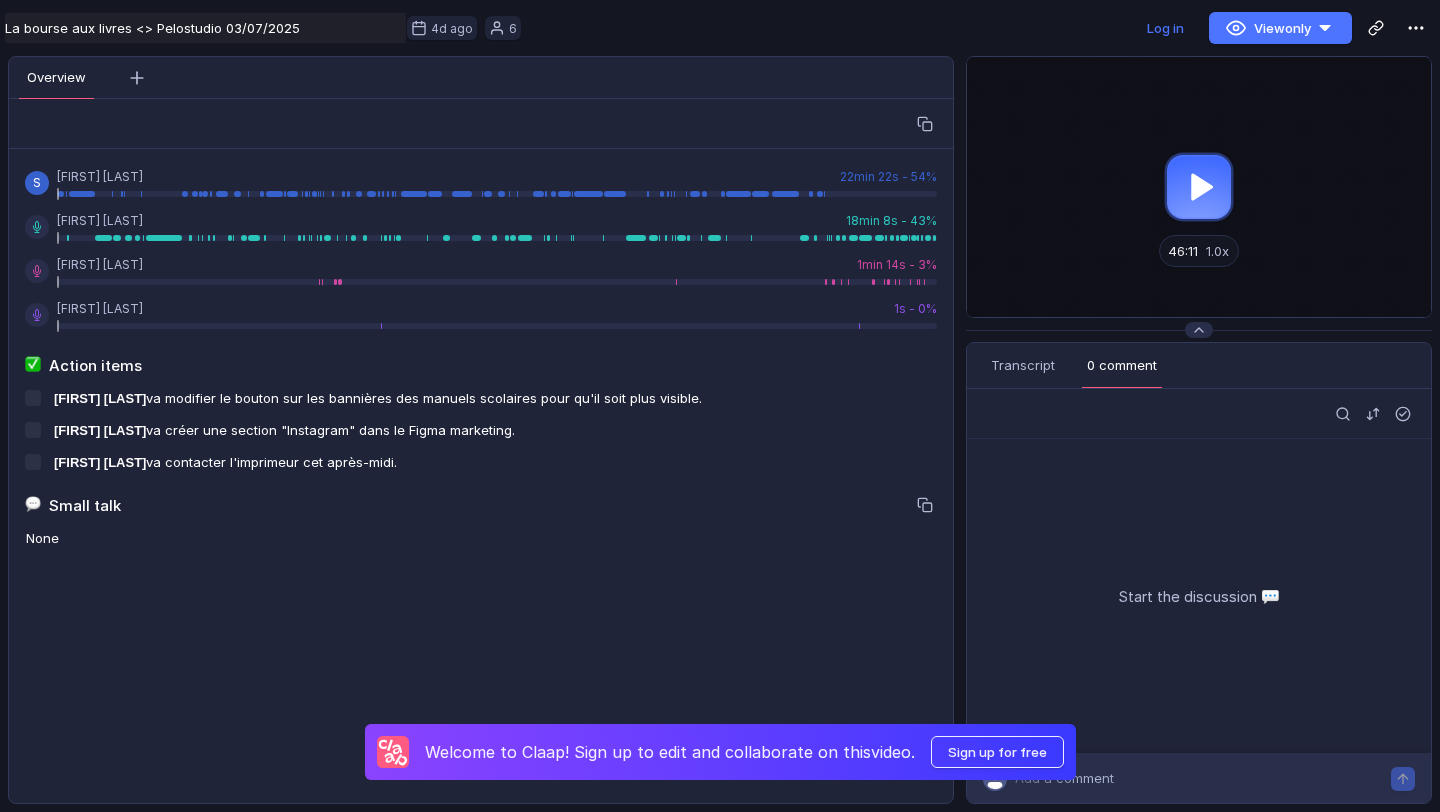 scroll, scrollTop: 0, scrollLeft: 0, axis: both 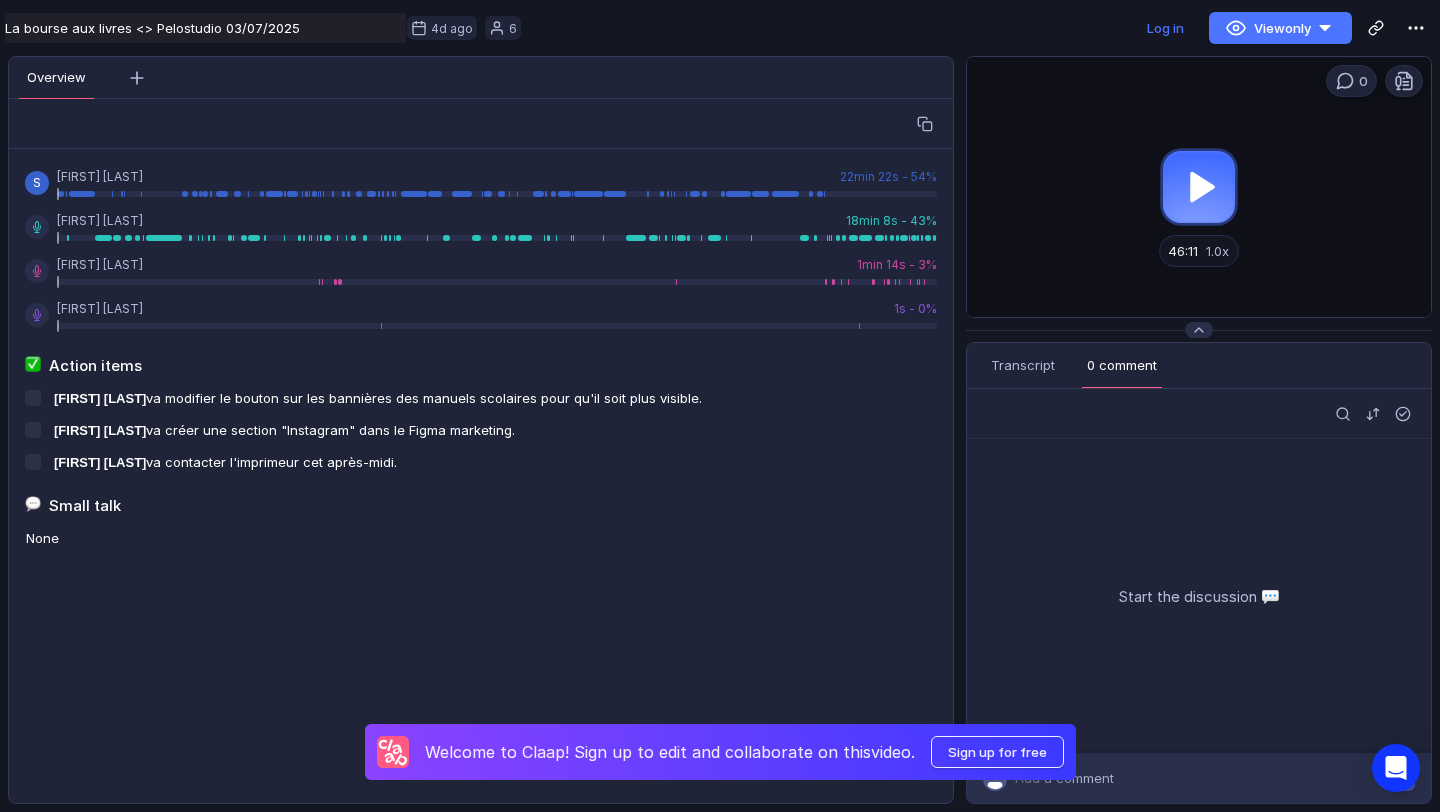 click at bounding box center (1199, 187) 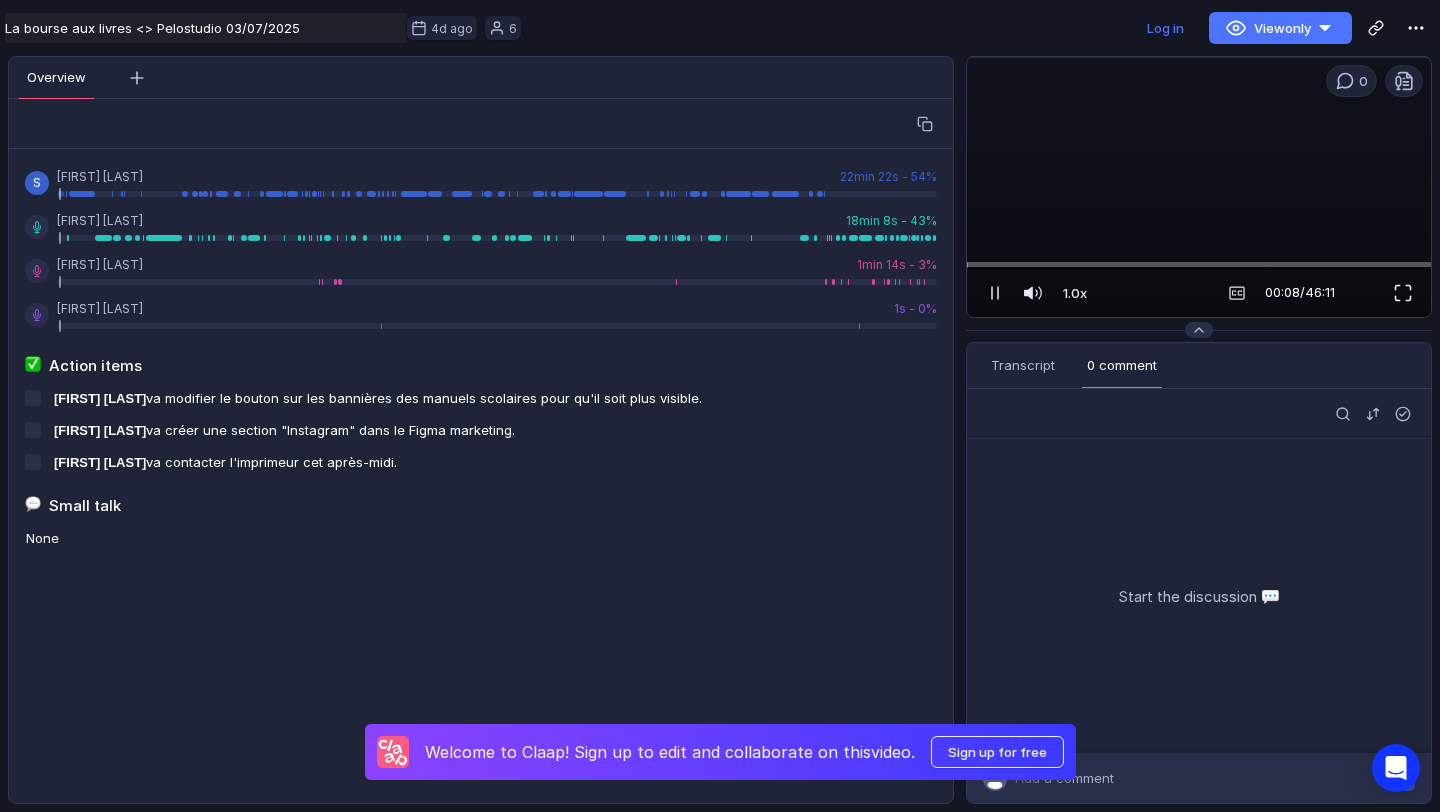 click at bounding box center (1403, 293) 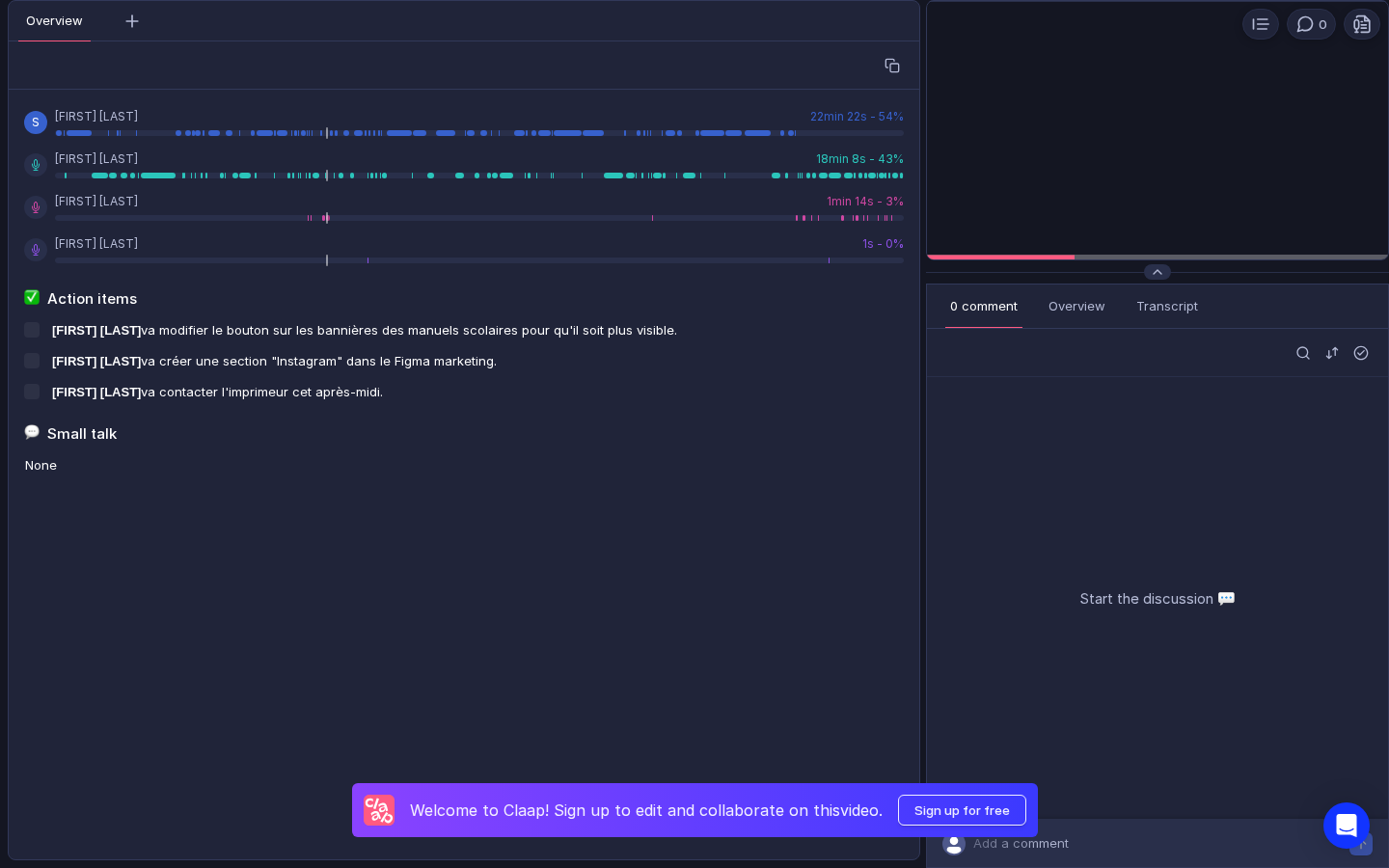 scroll, scrollTop: 0, scrollLeft: 0, axis: both 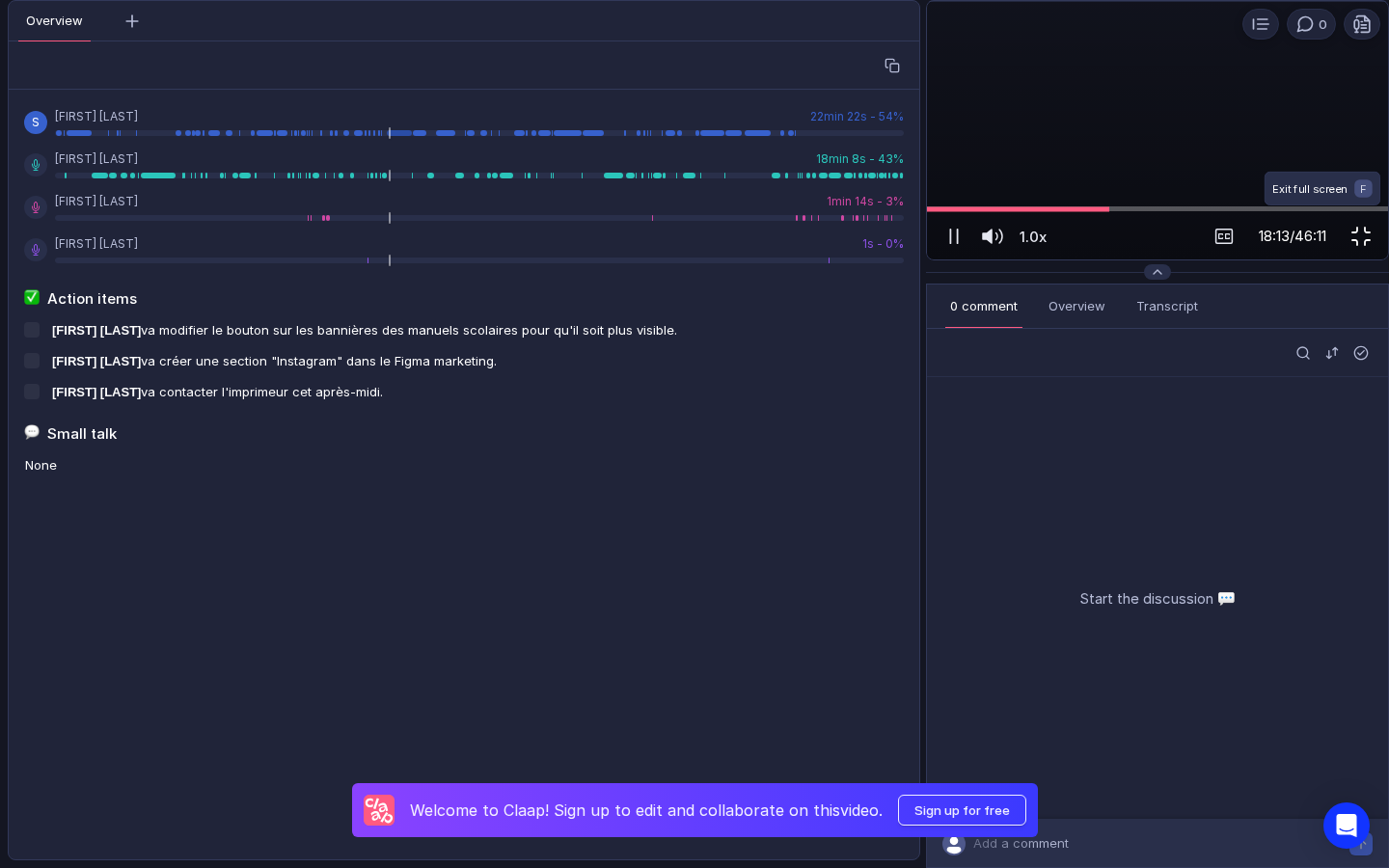click at bounding box center [1361, 236] 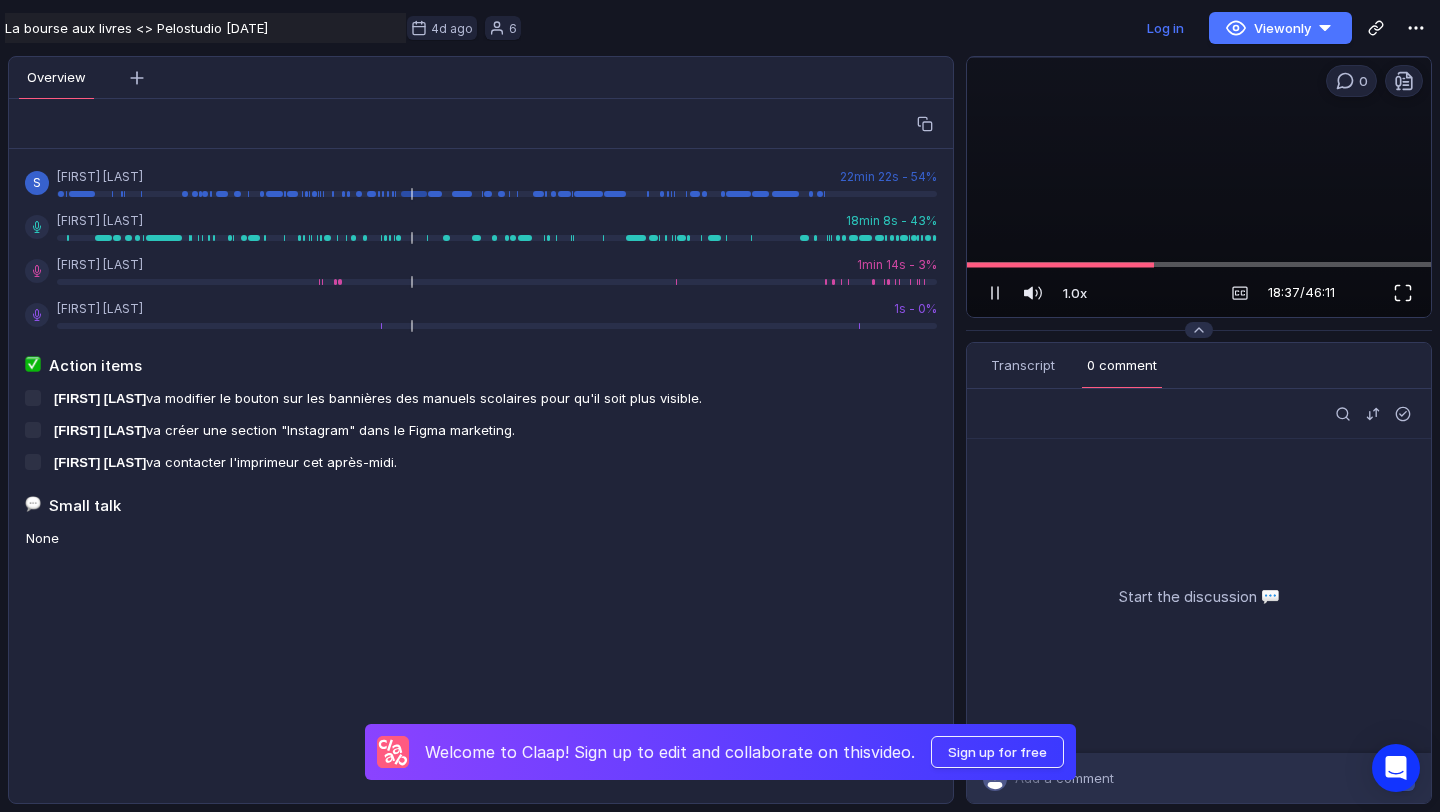 click at bounding box center [1403, 293] 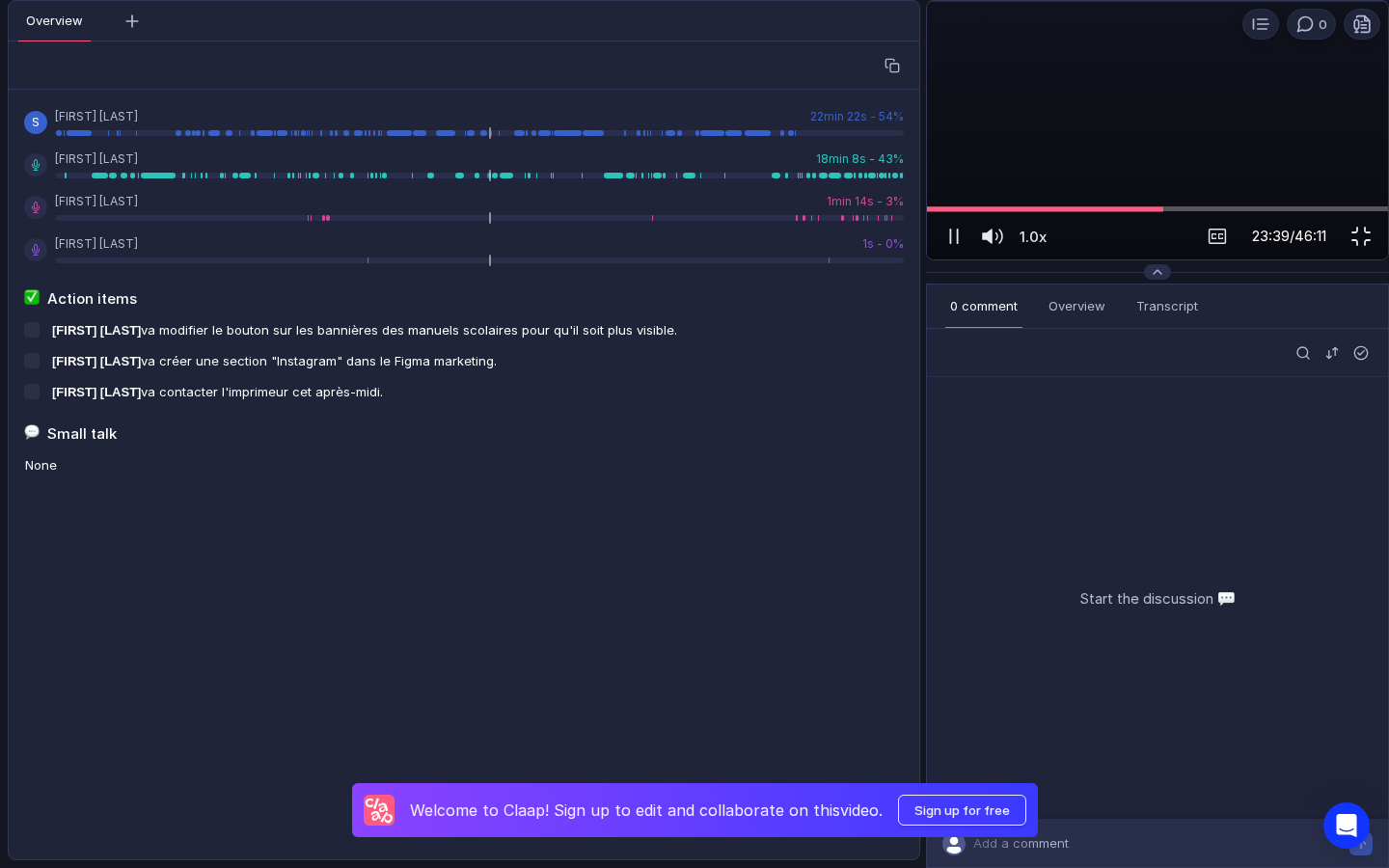 scroll, scrollTop: 0, scrollLeft: 0, axis: both 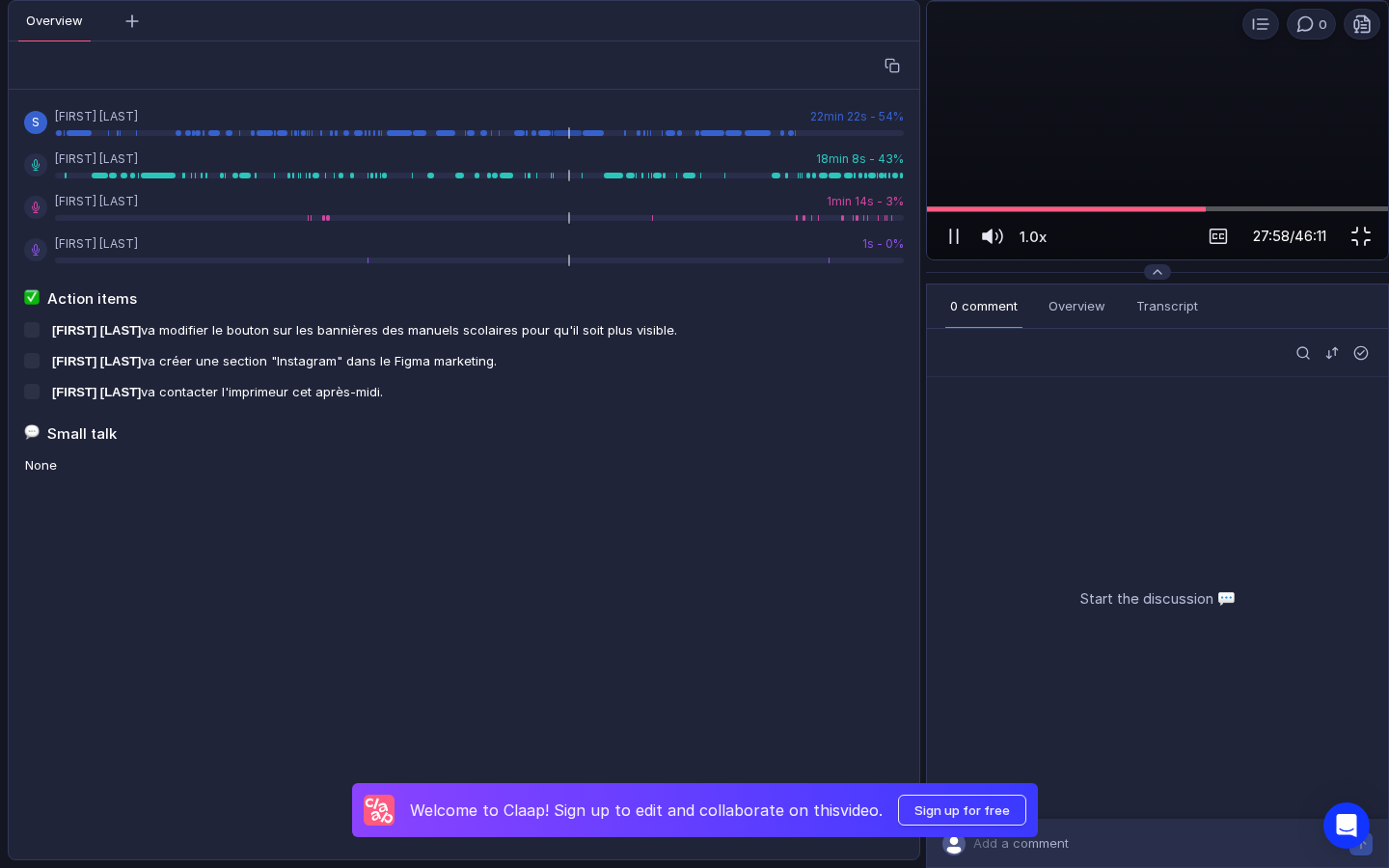 click at bounding box center [1620, 434] 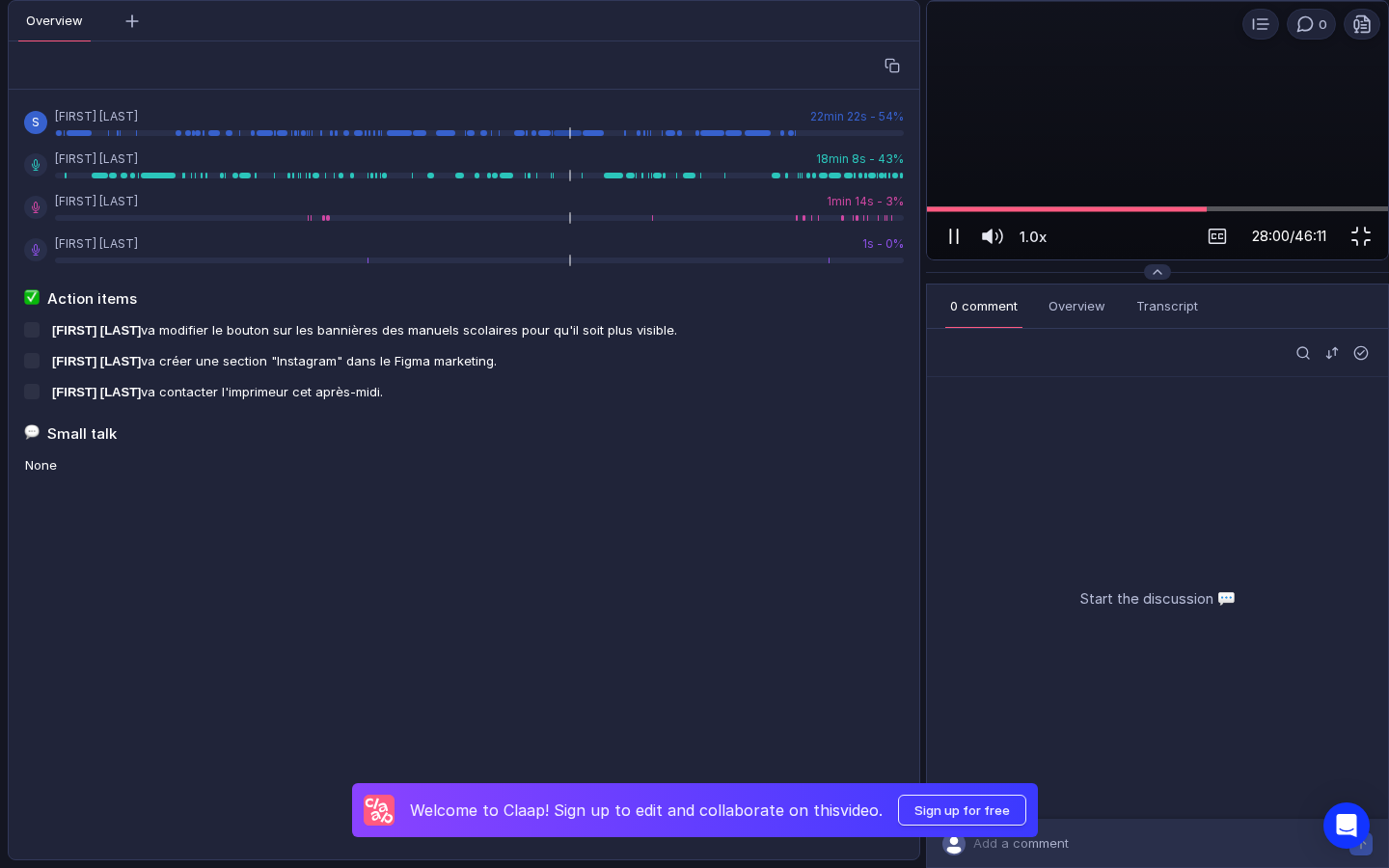click at bounding box center (954, 236) 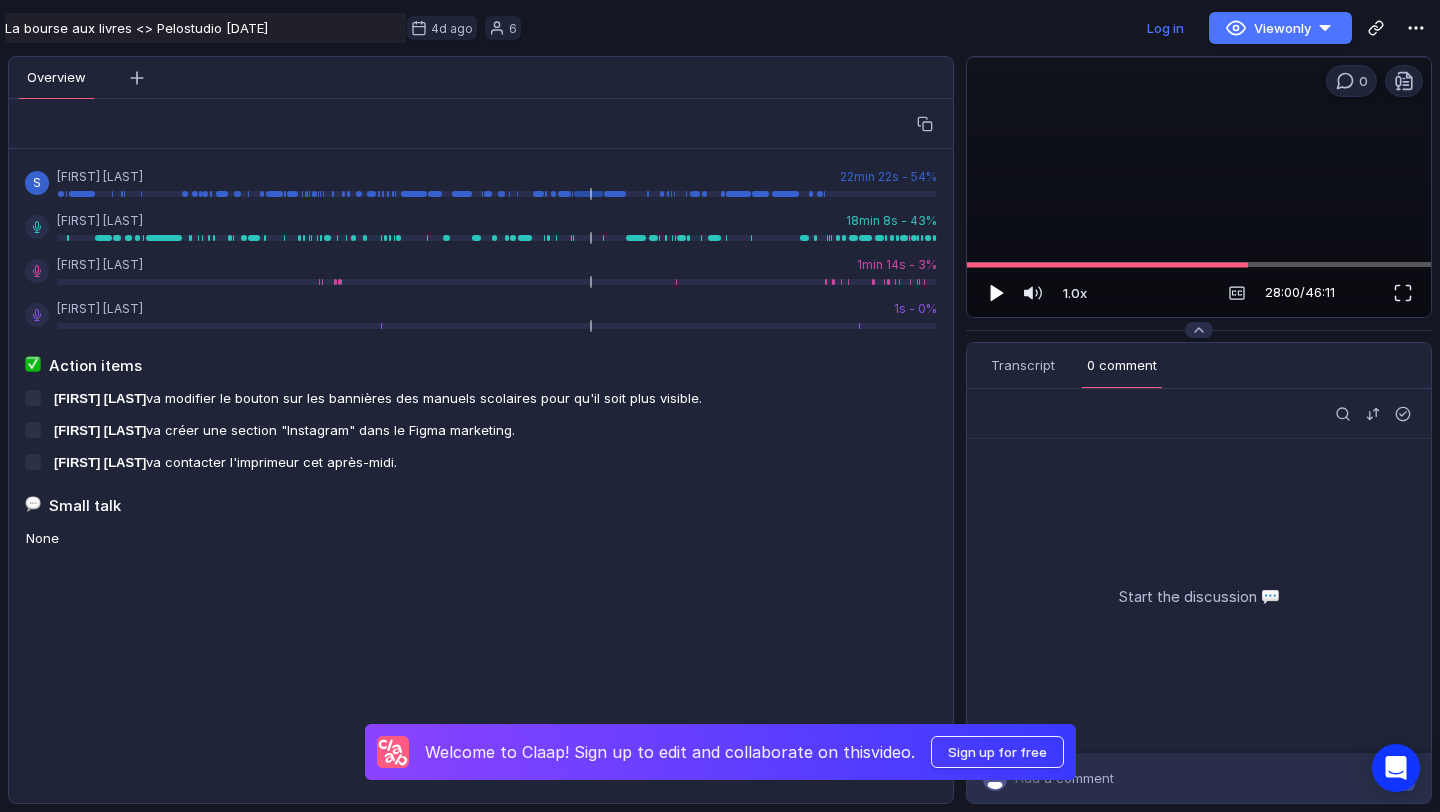 click at bounding box center [995, 293] 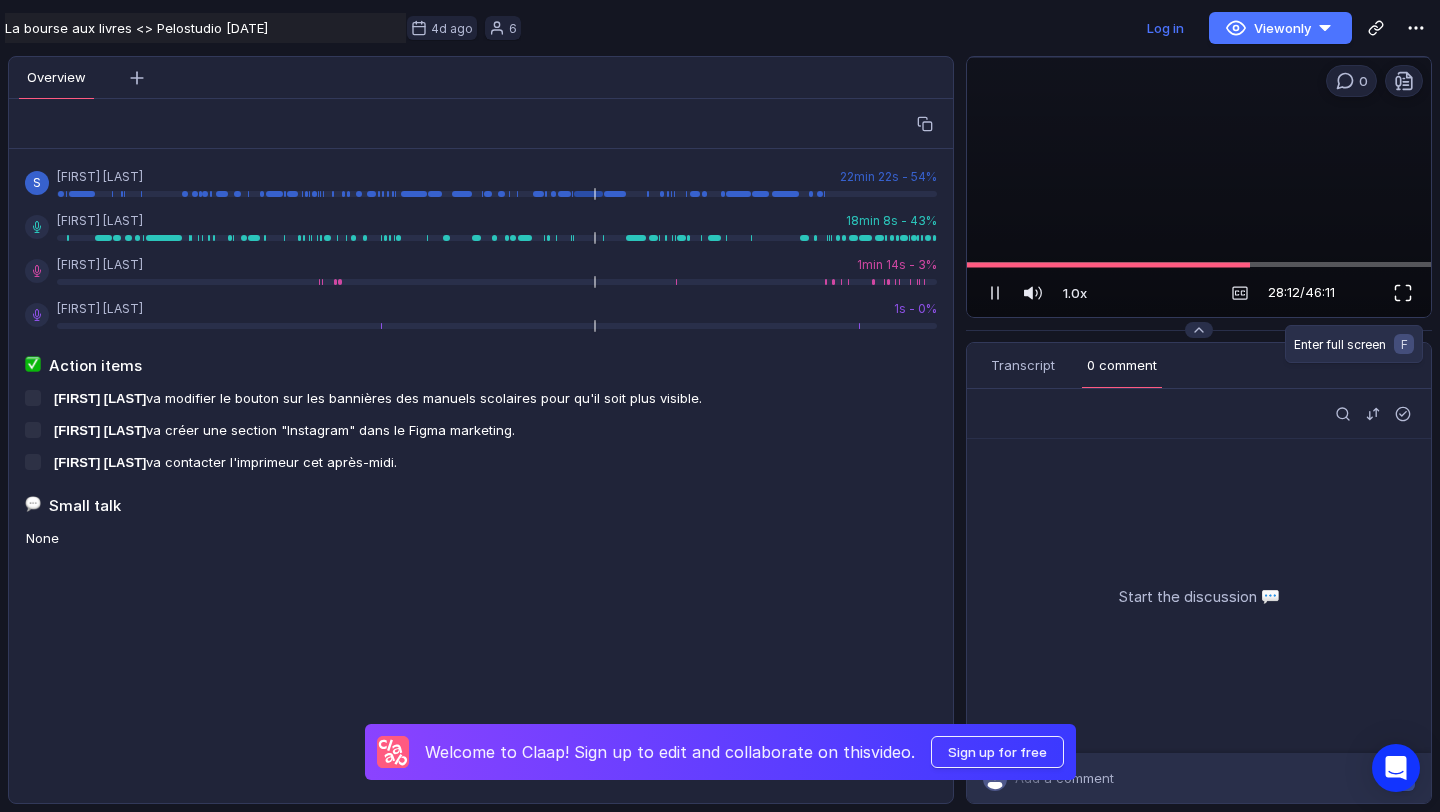 click at bounding box center [1403, 293] 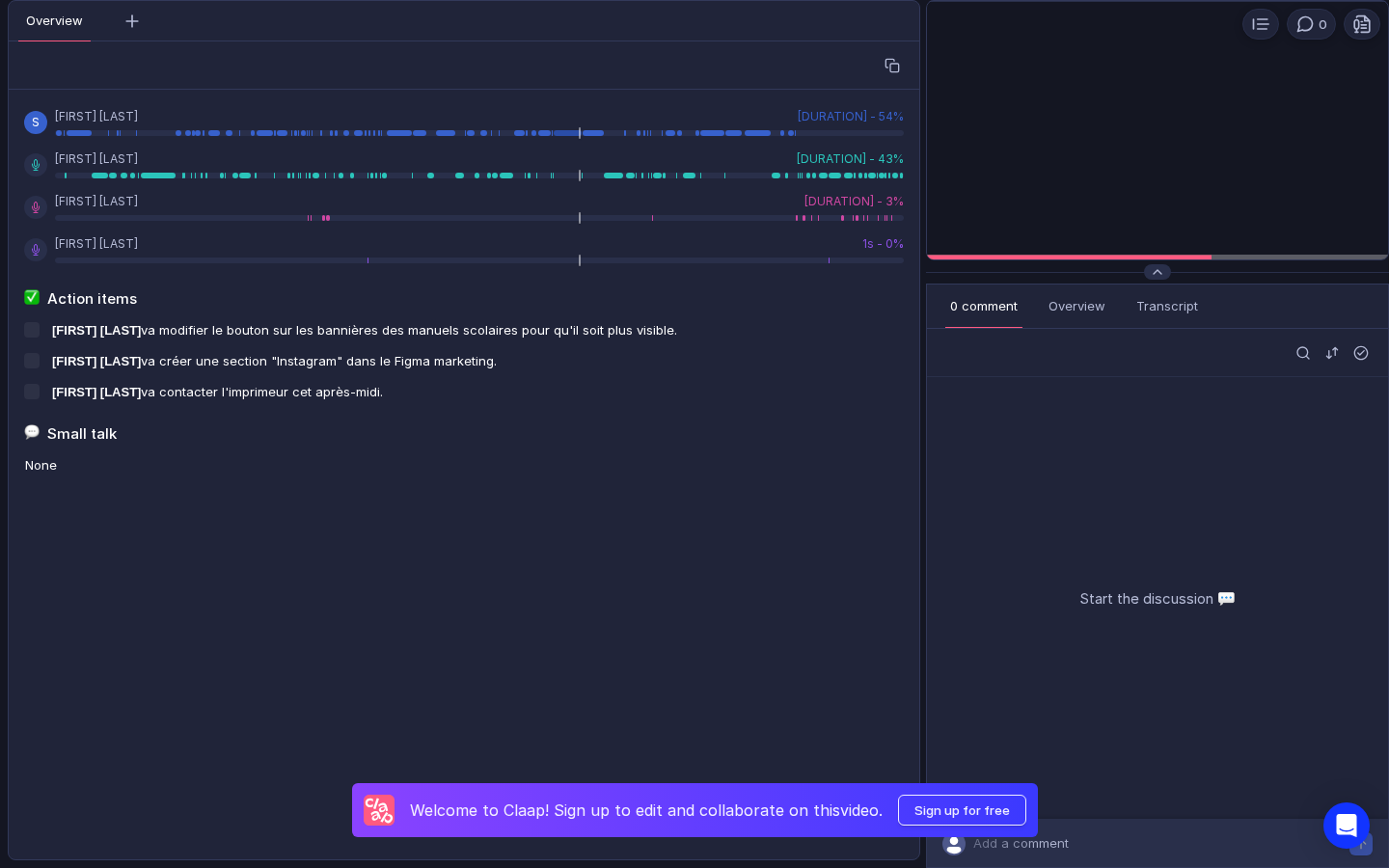 scroll, scrollTop: 0, scrollLeft: 0, axis: both 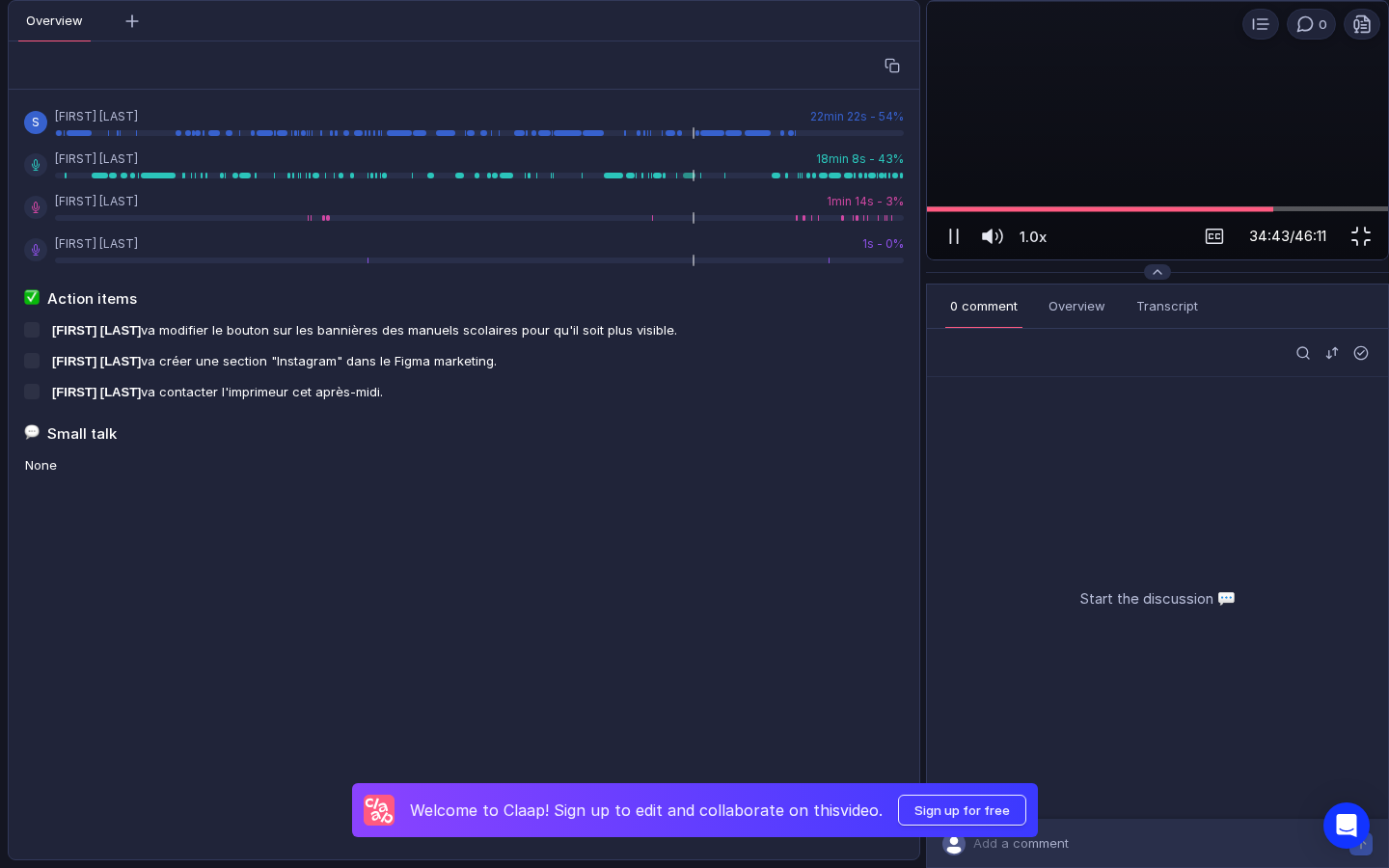 click at bounding box center (1620, 434) 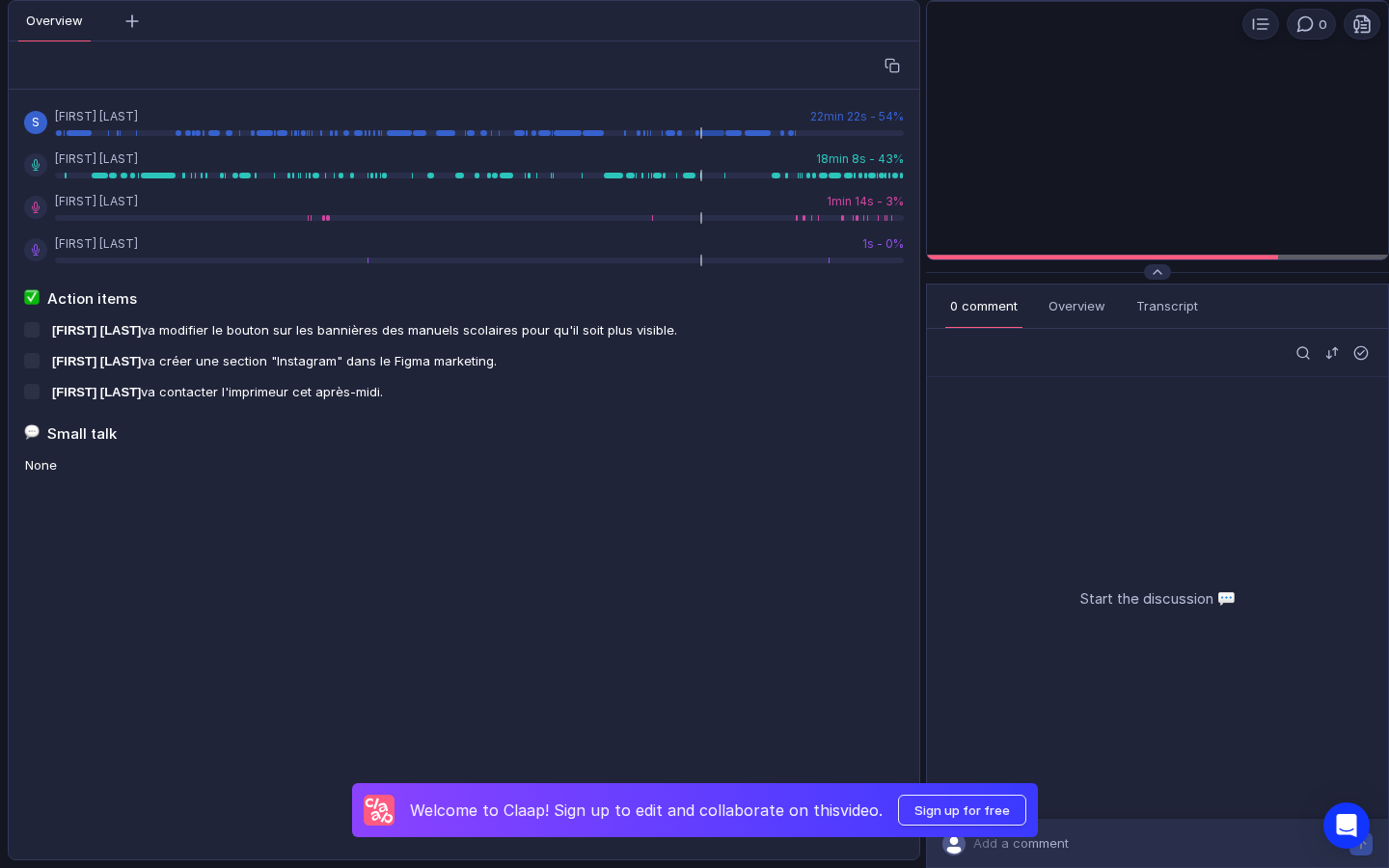 scroll, scrollTop: 0, scrollLeft: 0, axis: both 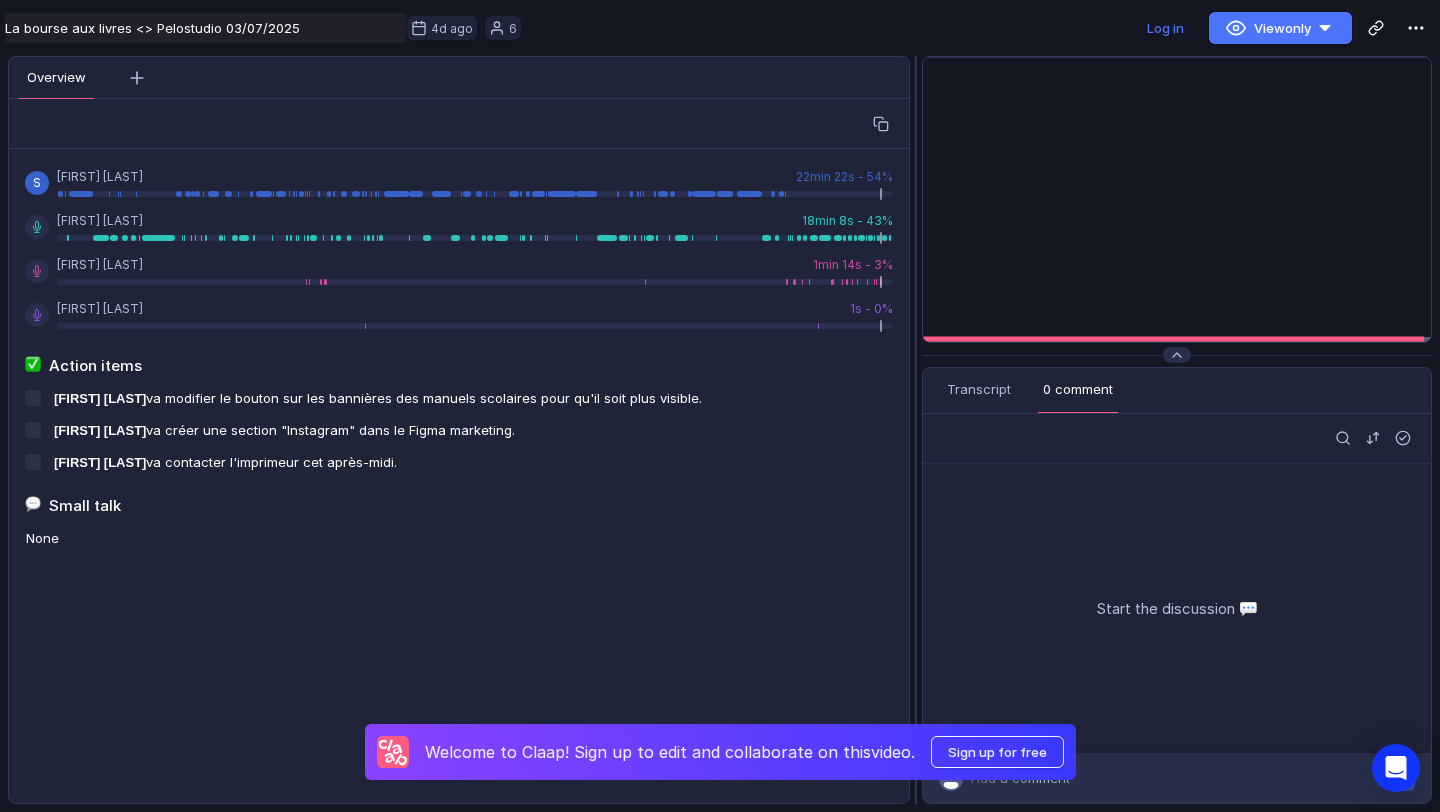 drag, startPoint x: 961, startPoint y: 163, endPoint x: 915, endPoint y: 246, distance: 94.89468 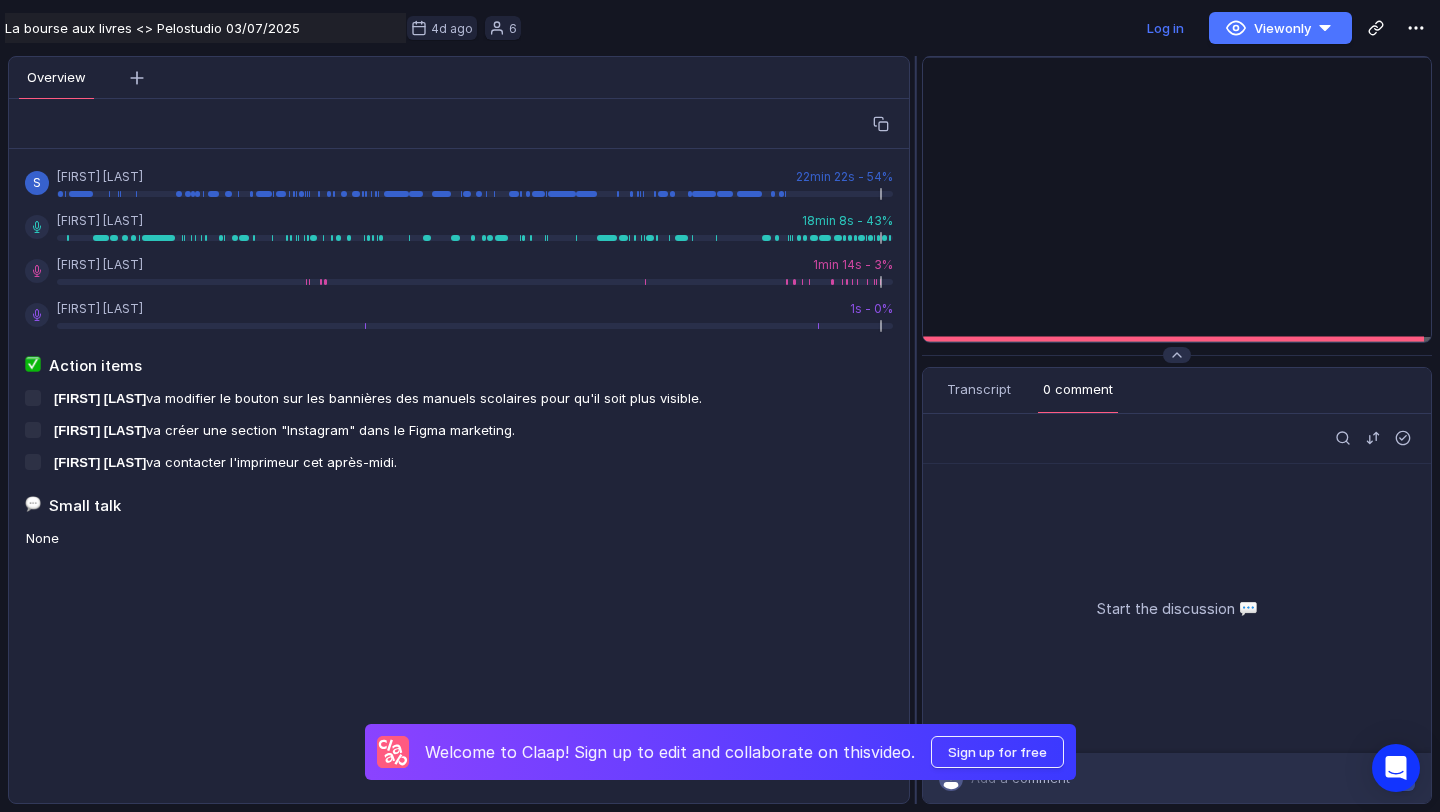 click at bounding box center (916, 430) 